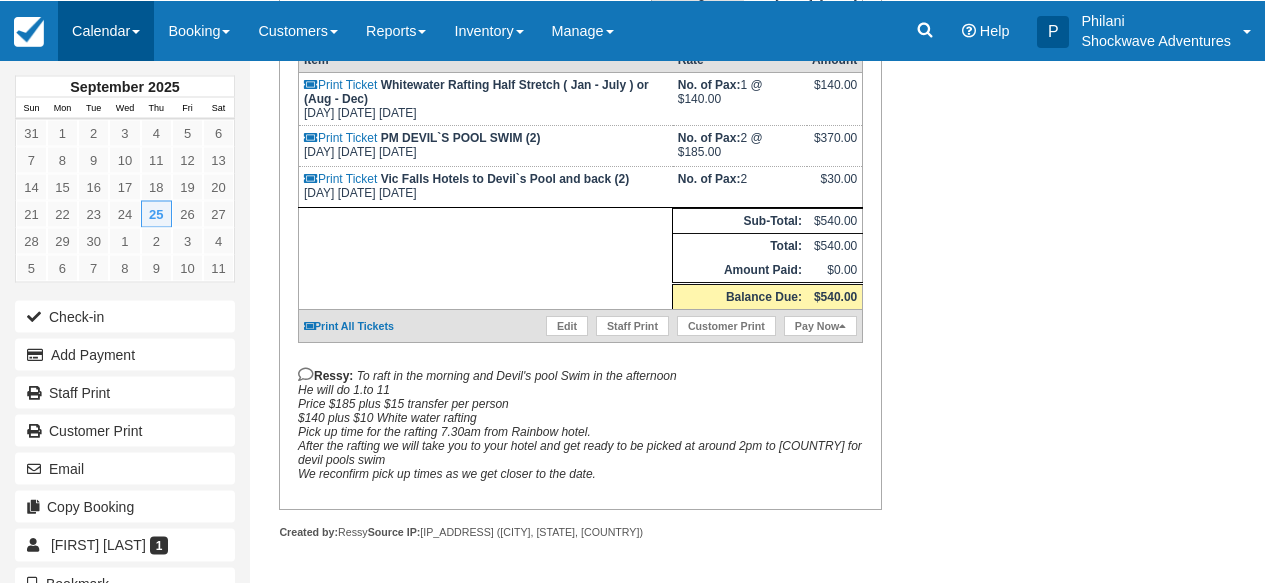 scroll, scrollTop: 449, scrollLeft: 0, axis: vertical 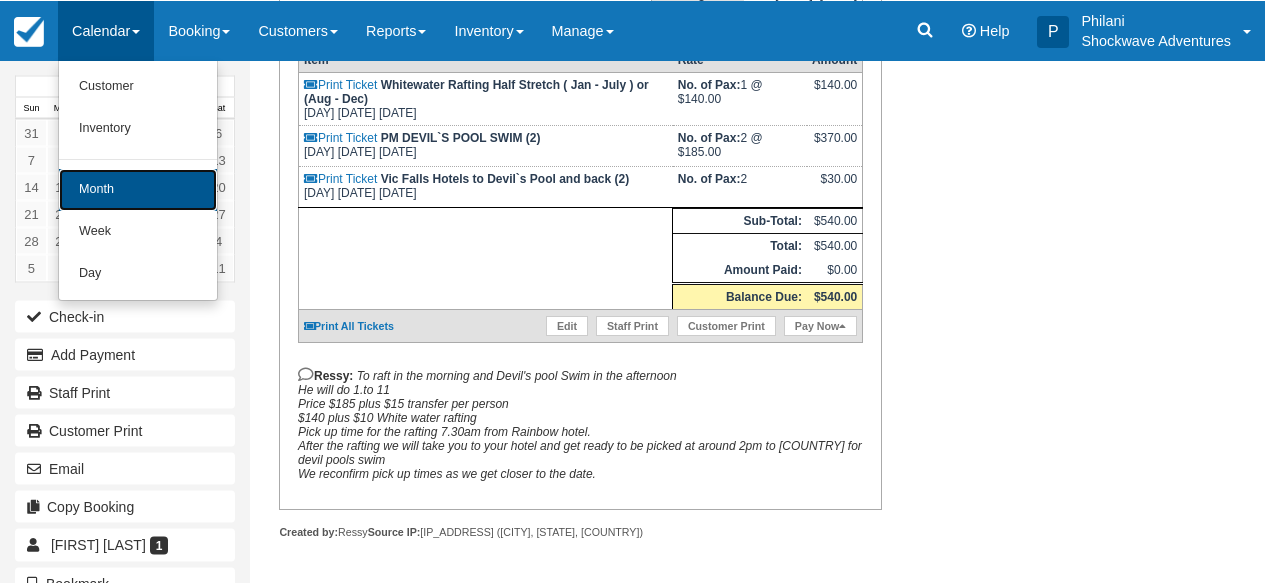 click on "Month" at bounding box center [138, 189] 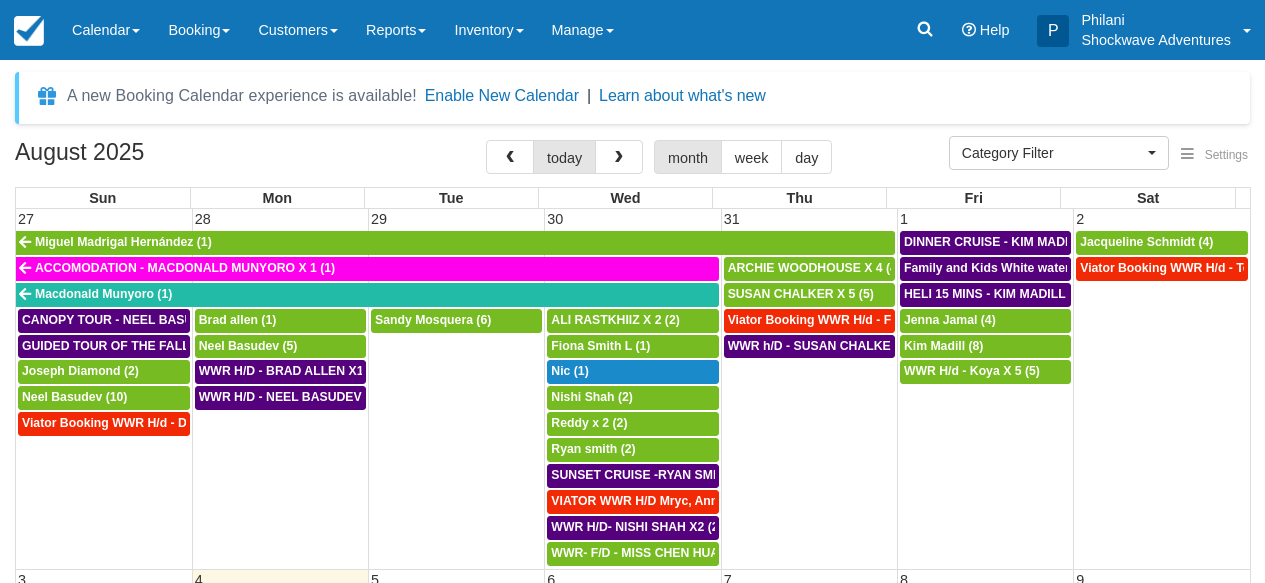 select 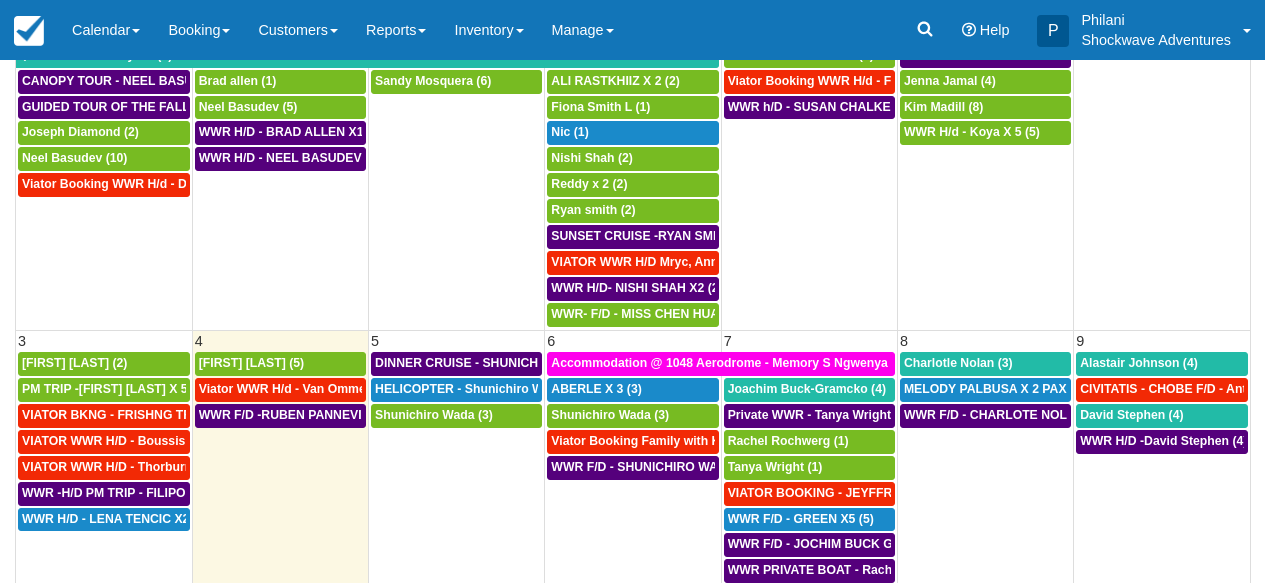 scroll, scrollTop: 319, scrollLeft: 0, axis: vertical 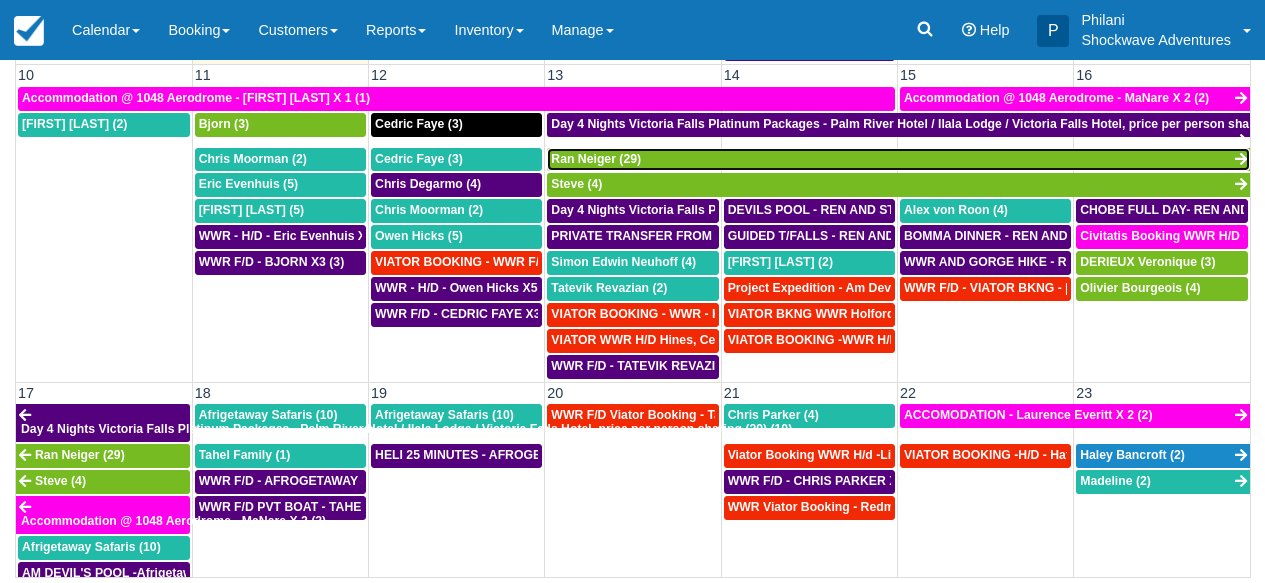 click on "Ran Neiger (29)" at bounding box center (898, 160) 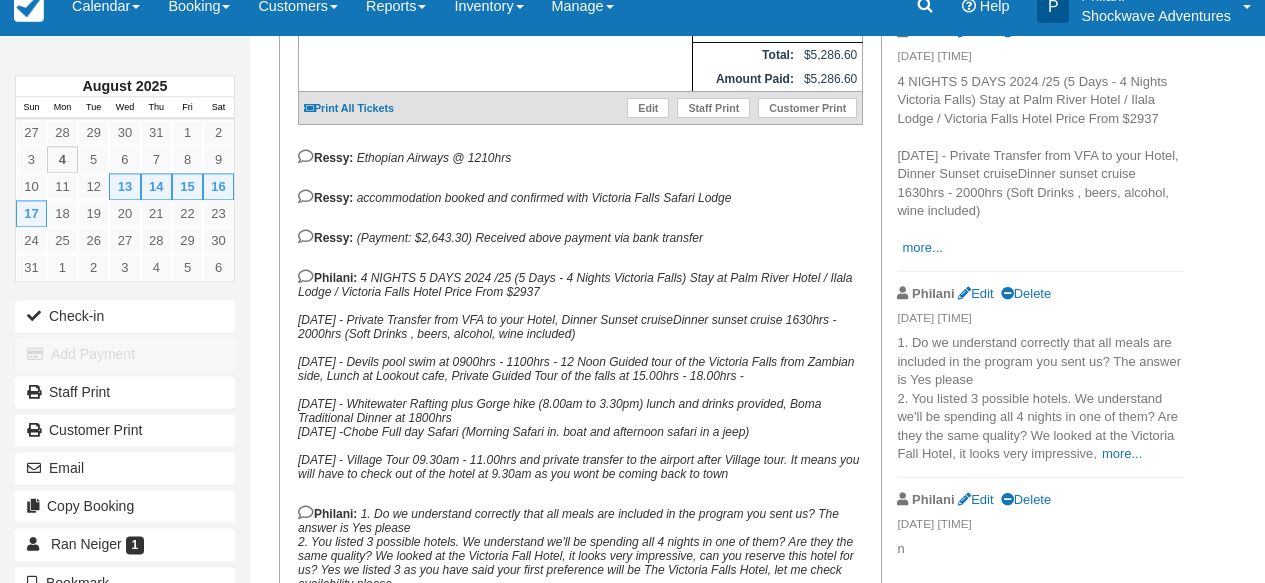 scroll, scrollTop: 552, scrollLeft: 0, axis: vertical 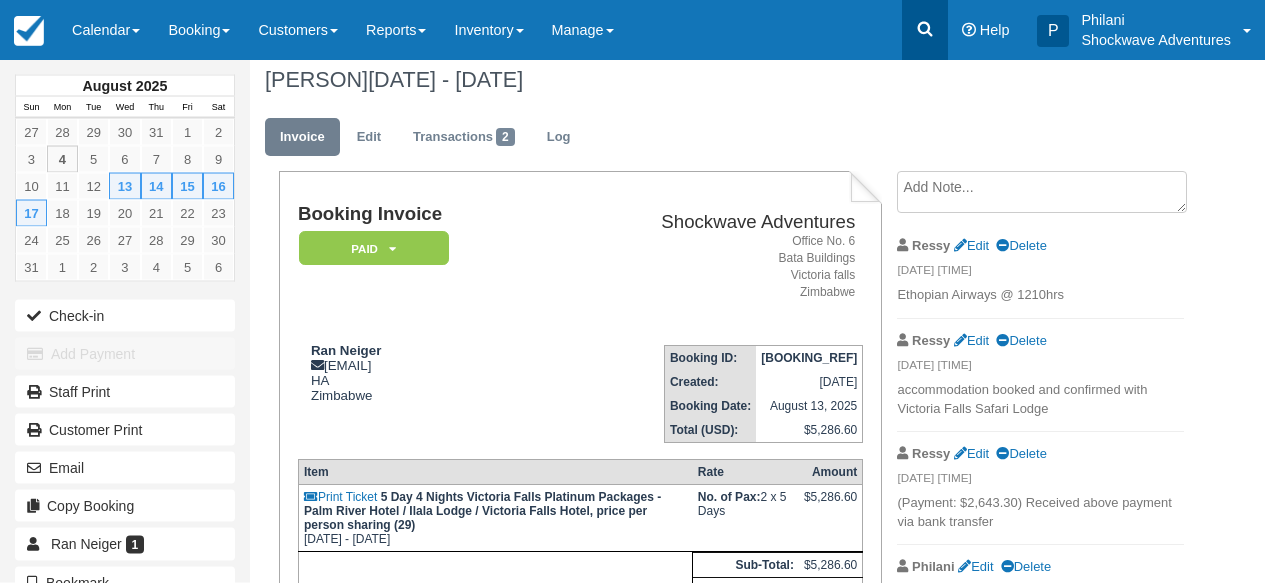 click 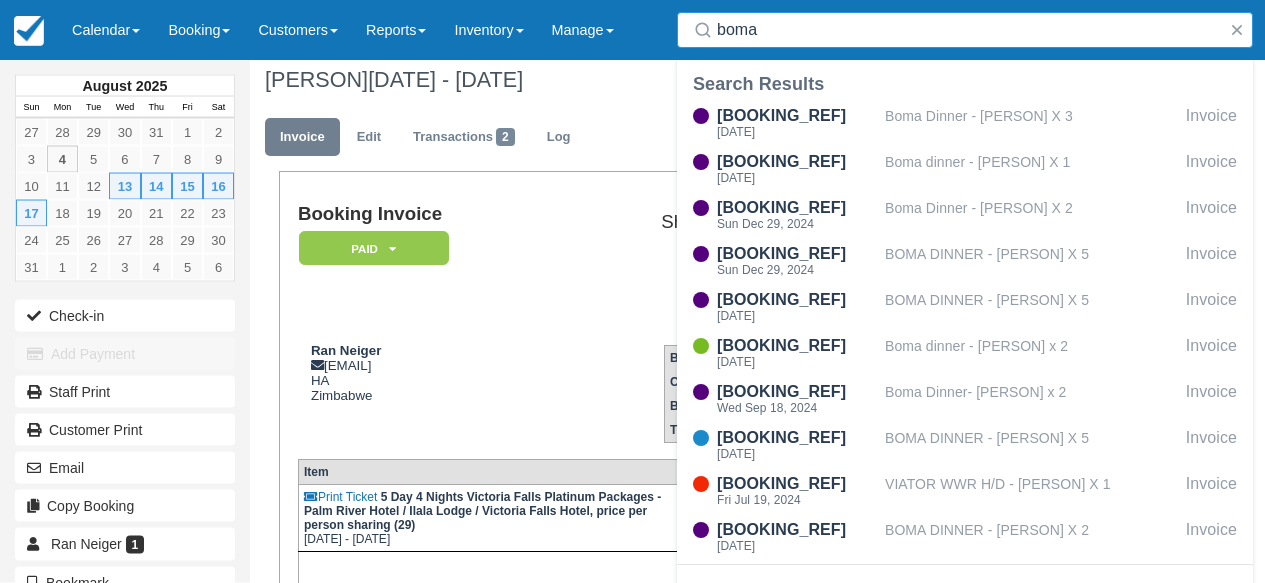 type on "boma" 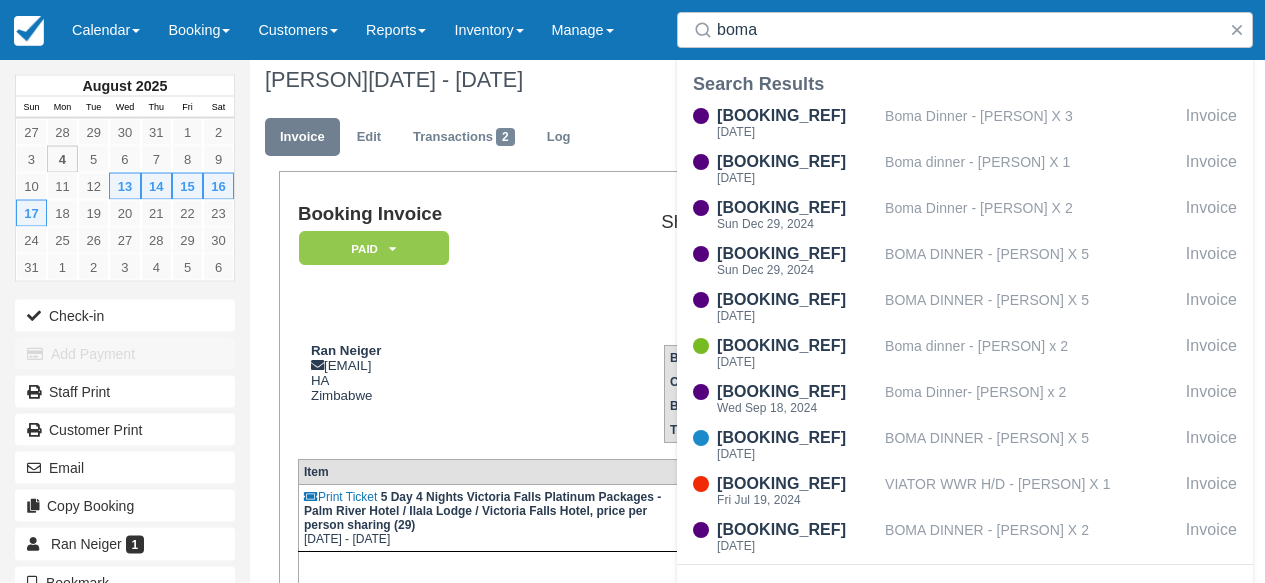 click on "Booking Invoice
Paid   Pending Reserved Deposit Waiting Cancelled NO LONGER COMING Enquiry WATER LEVELS V.I.P / TOURS Videos Merchandise ACCOUNTS BOKUN ACC" at bounding box center (419, 266) 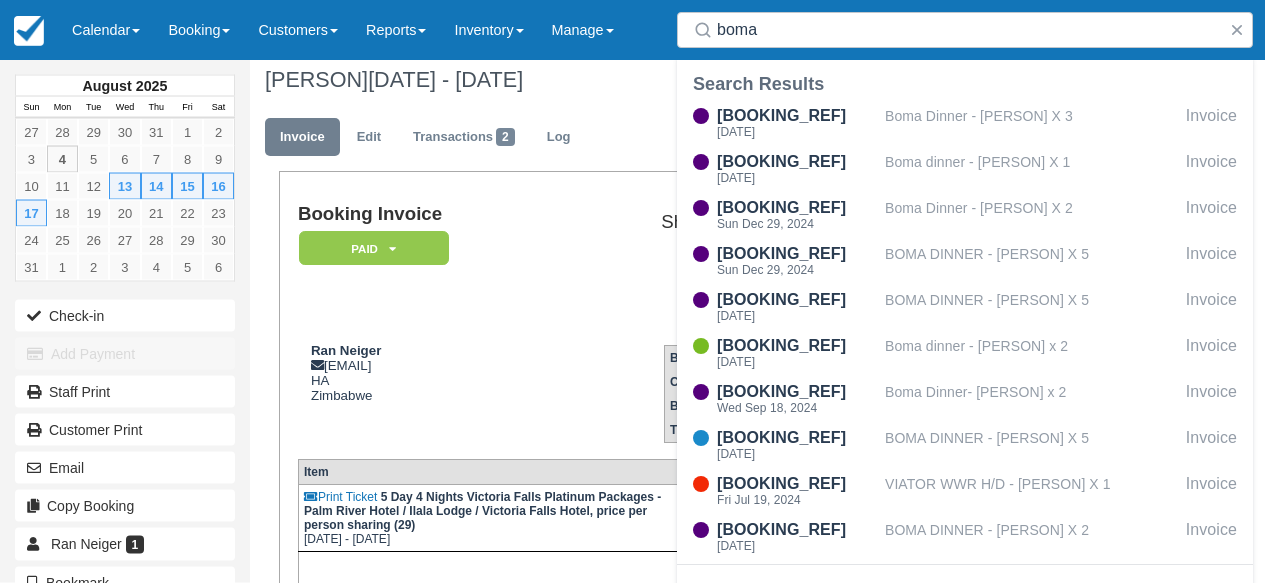 click on "Booking ID:
QTLZ-050625
Created:
June 5, 2025
Booking Date:
August 13, 2025
Total (USD):
$5,286.60" at bounding box center (702, 386) 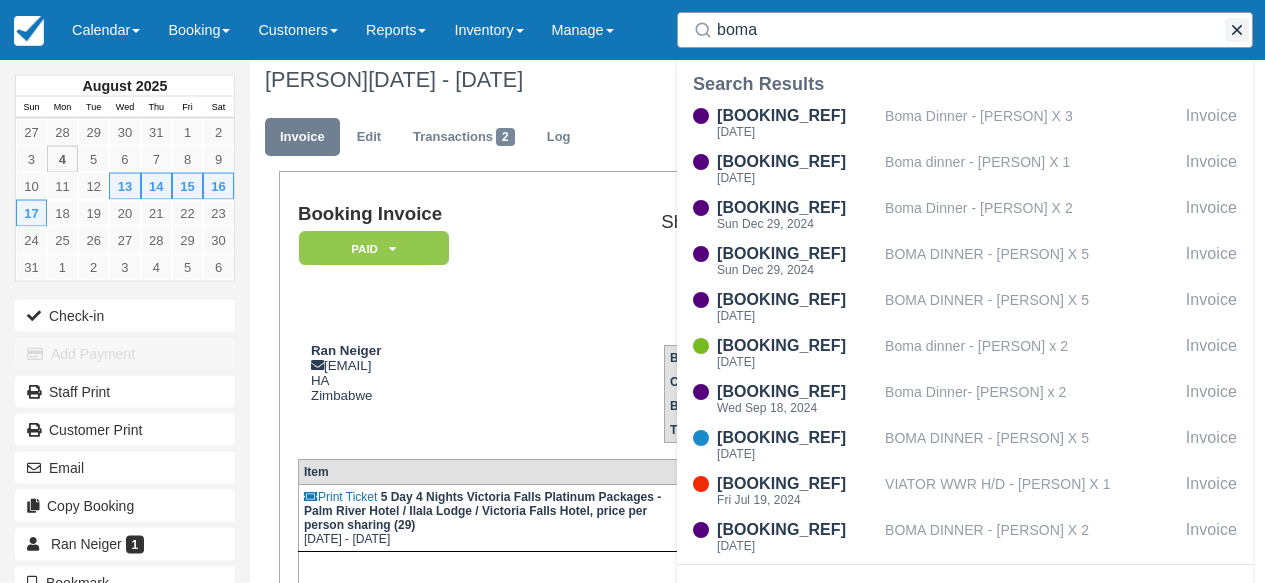 click at bounding box center [1237, 30] 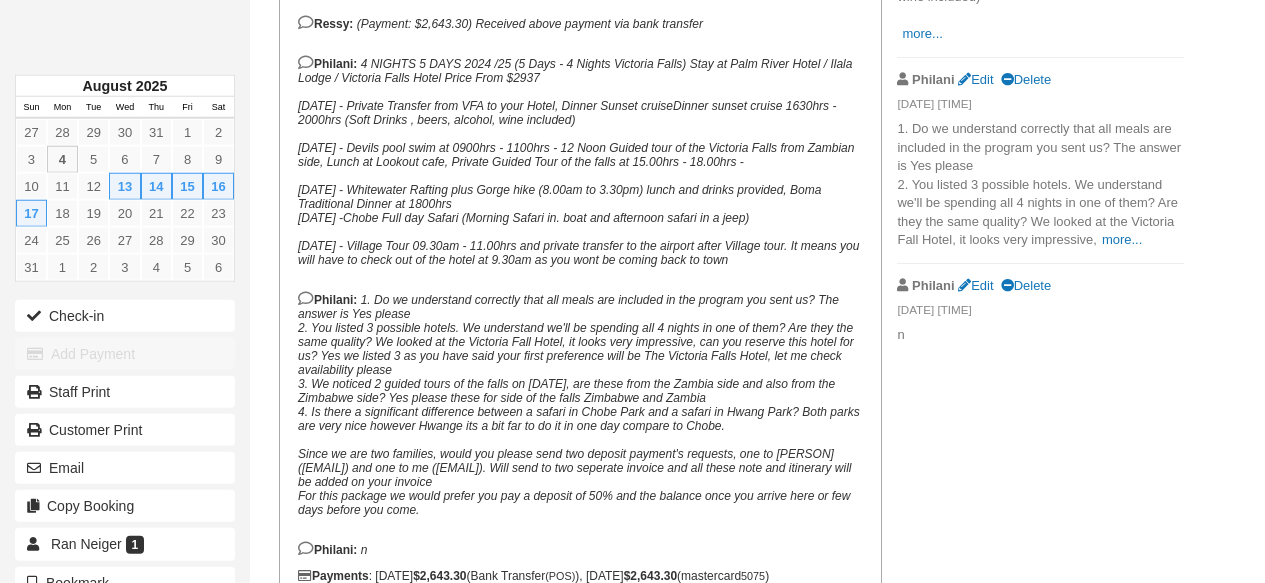 scroll, scrollTop: 764, scrollLeft: 0, axis: vertical 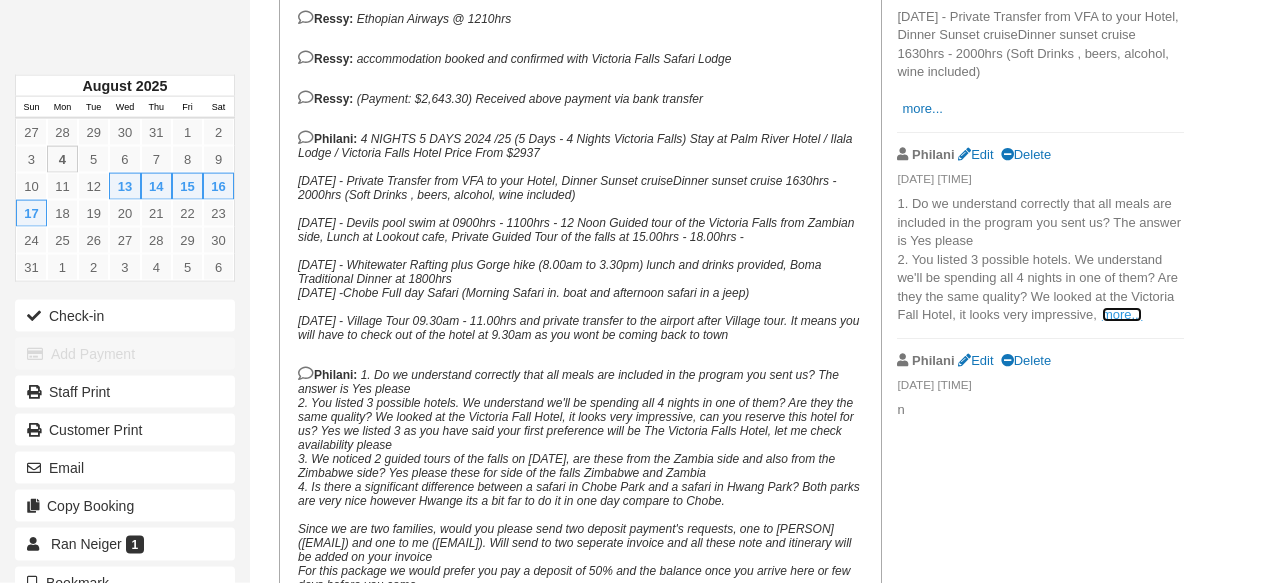 click on "more..." at bounding box center [1122, 314] 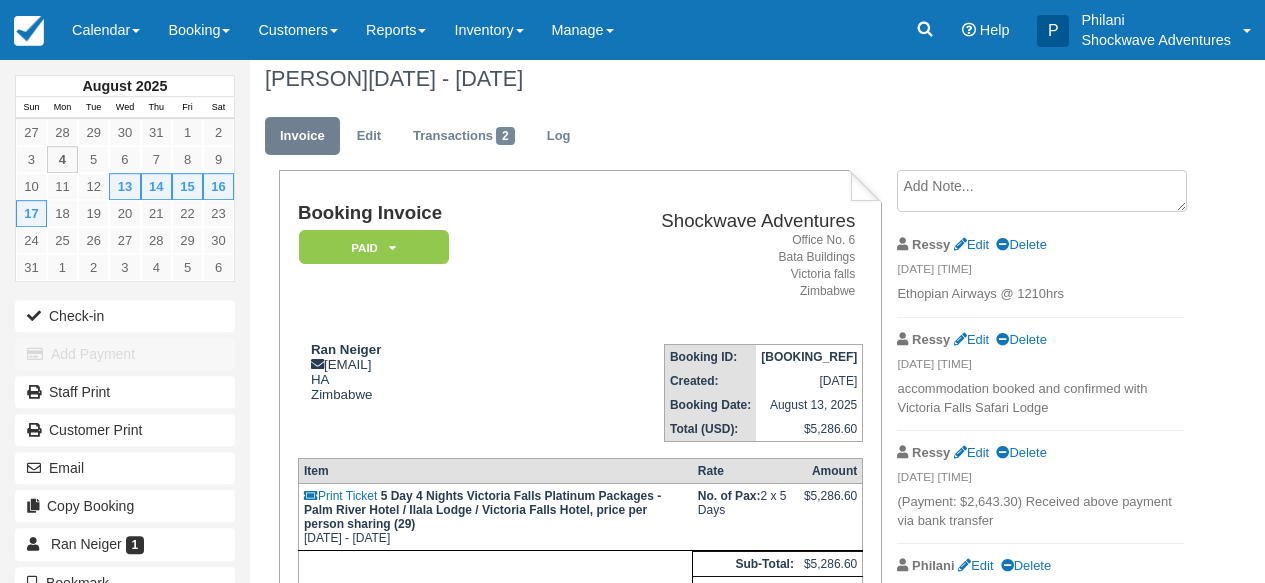 scroll, scrollTop: 0, scrollLeft: 0, axis: both 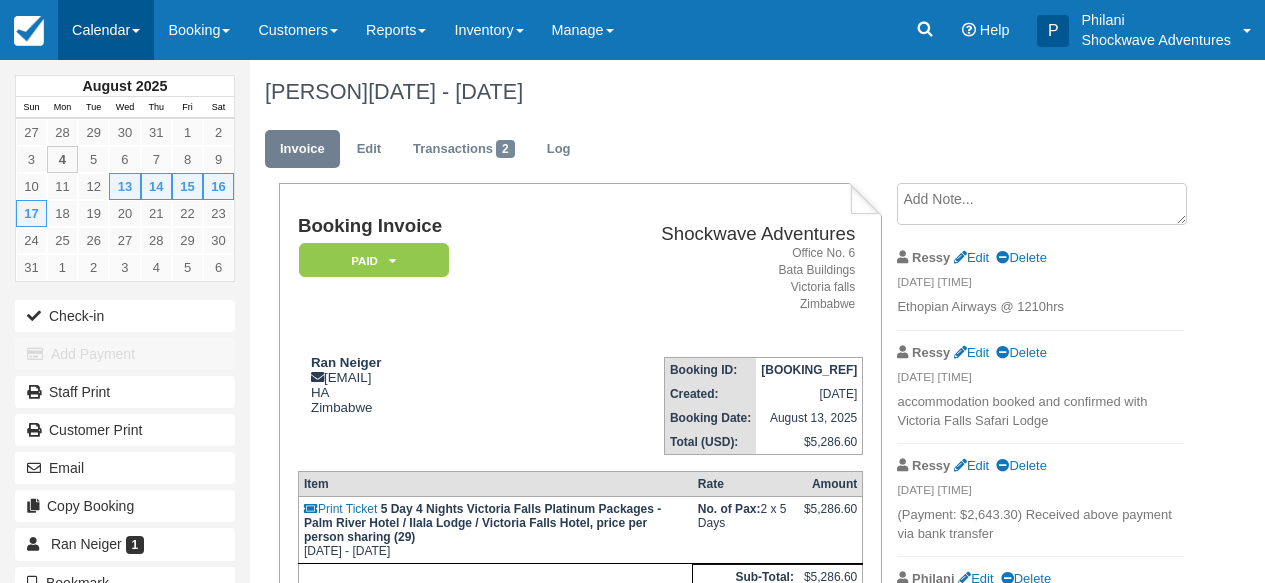 click on "Calendar" at bounding box center (106, 30) 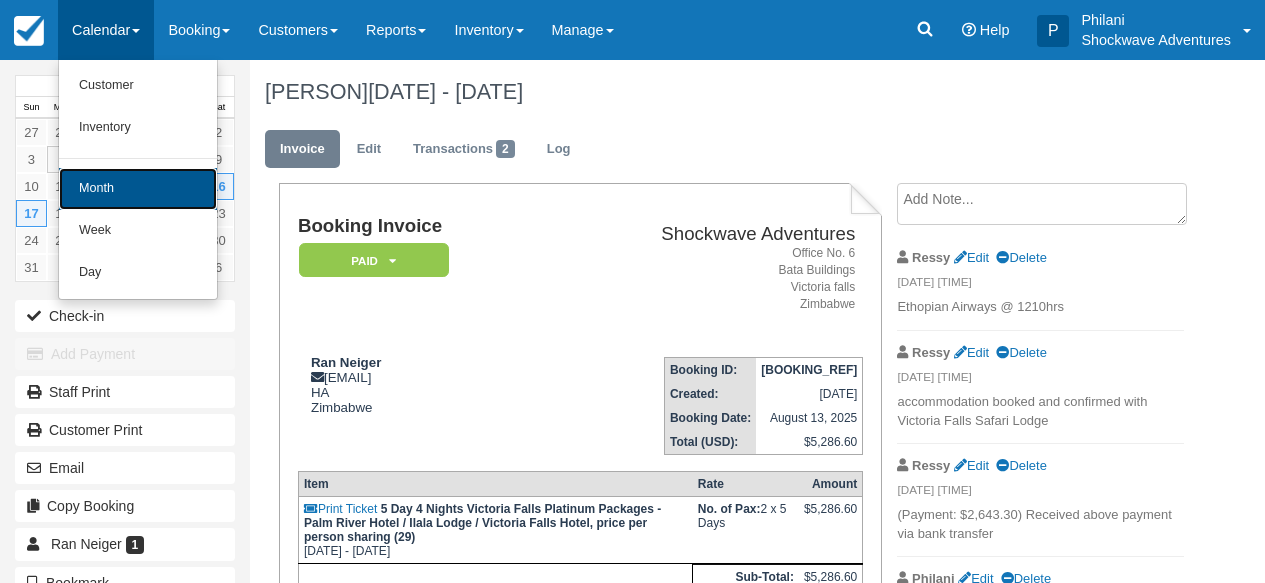click on "Month" at bounding box center (138, 189) 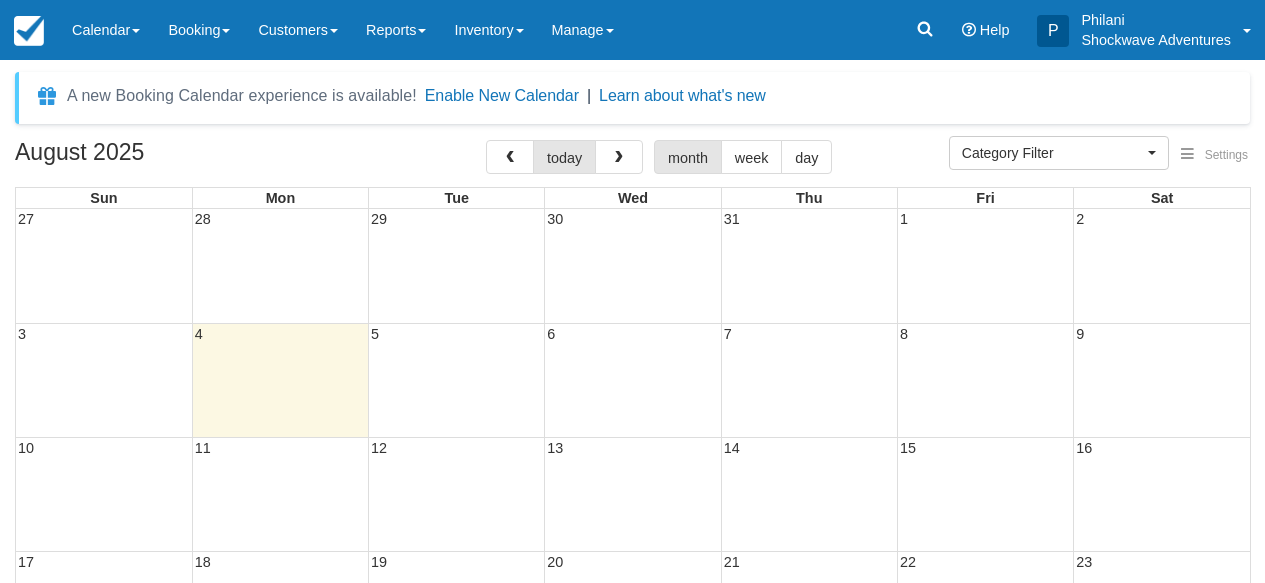 select 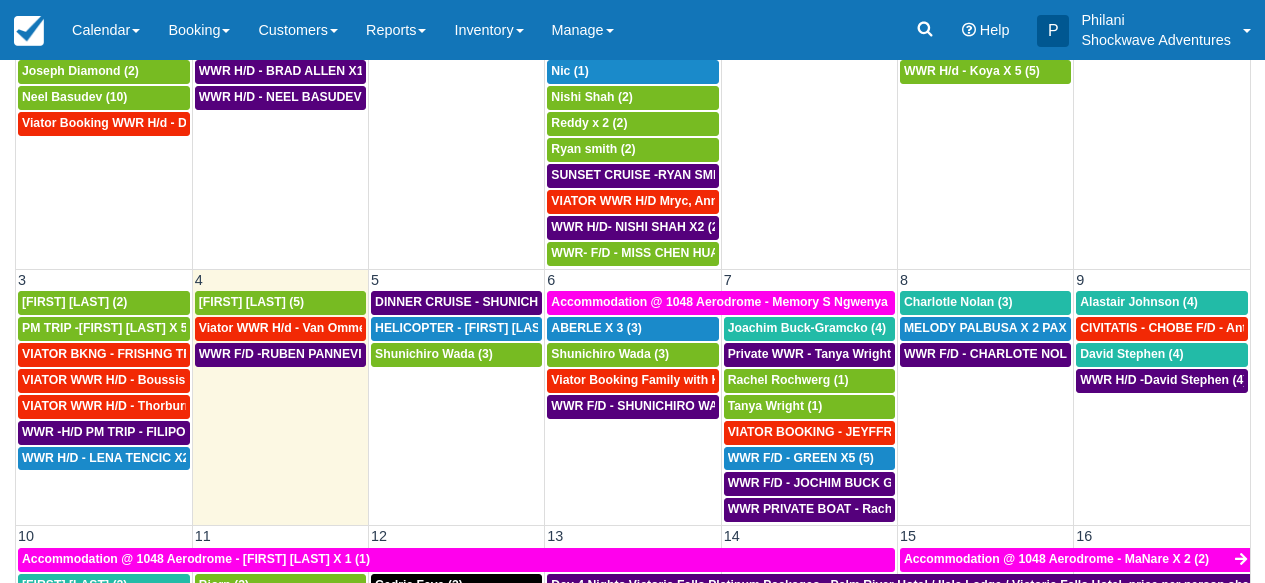scroll, scrollTop: 319, scrollLeft: 0, axis: vertical 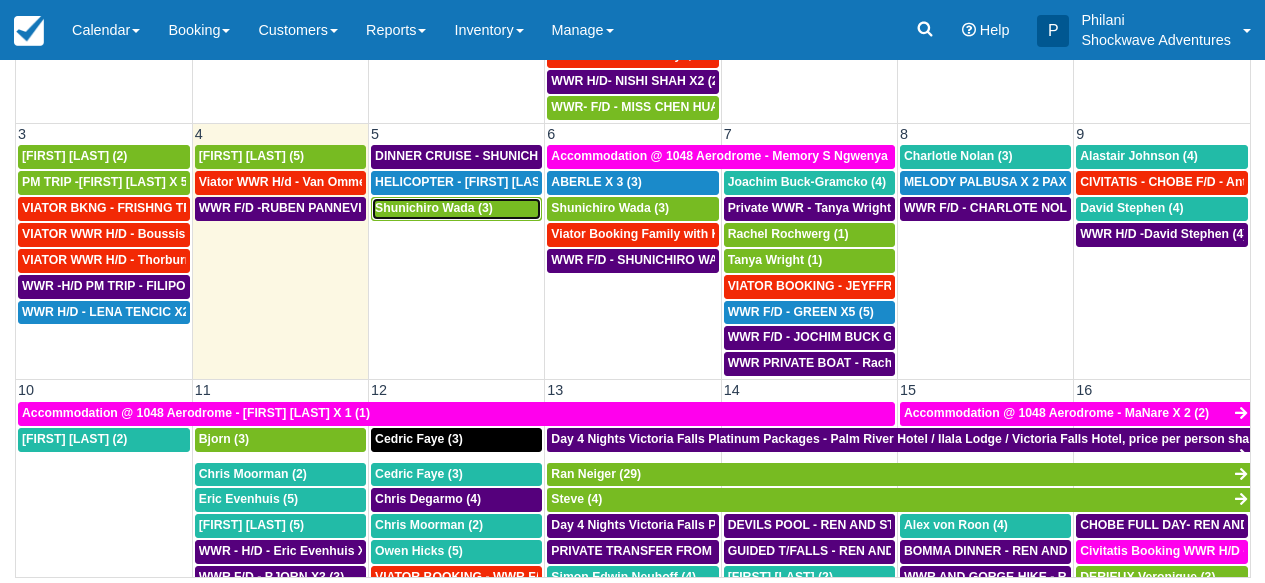 click on "Shunichiro Wada (3)" at bounding box center [434, 208] 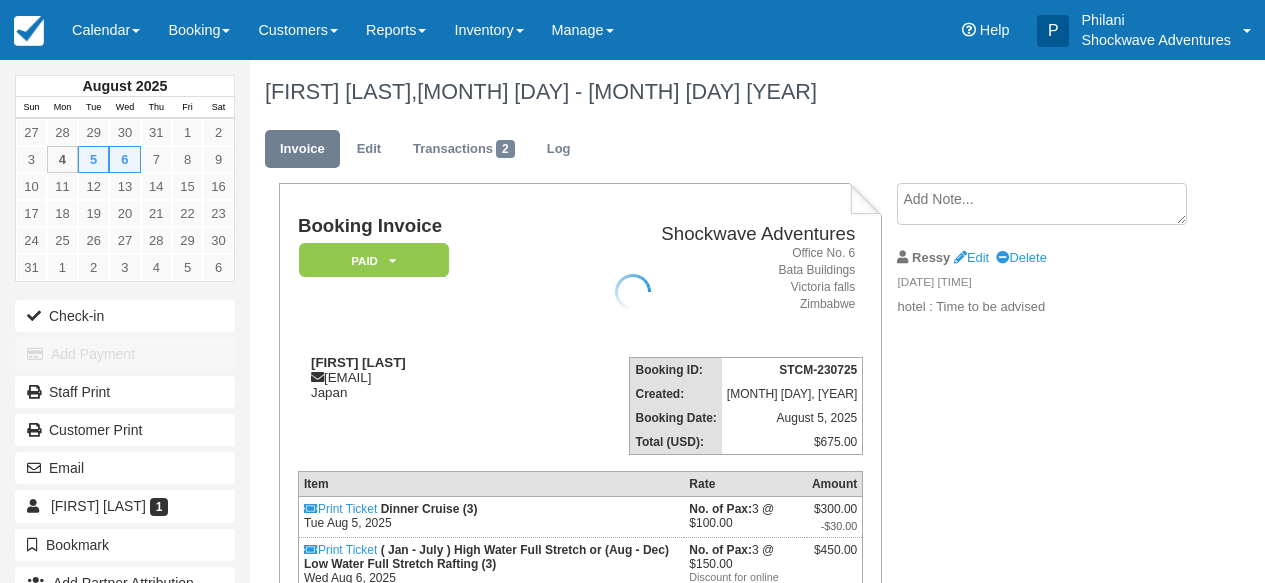 scroll, scrollTop: 0, scrollLeft: 0, axis: both 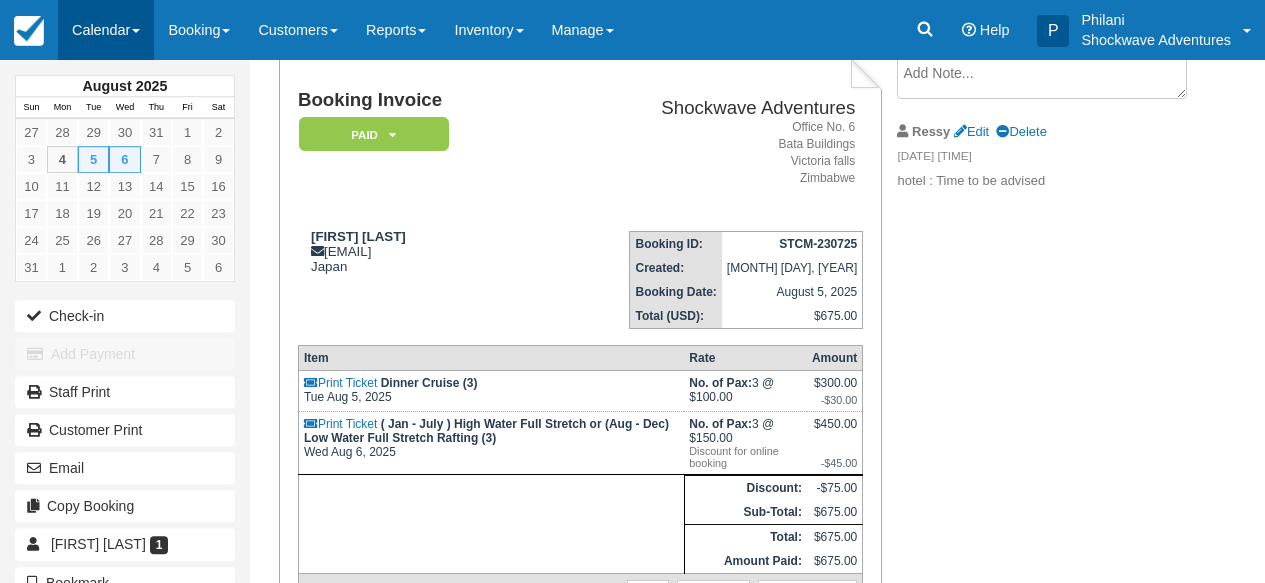 click on "Calendar" at bounding box center [106, 30] 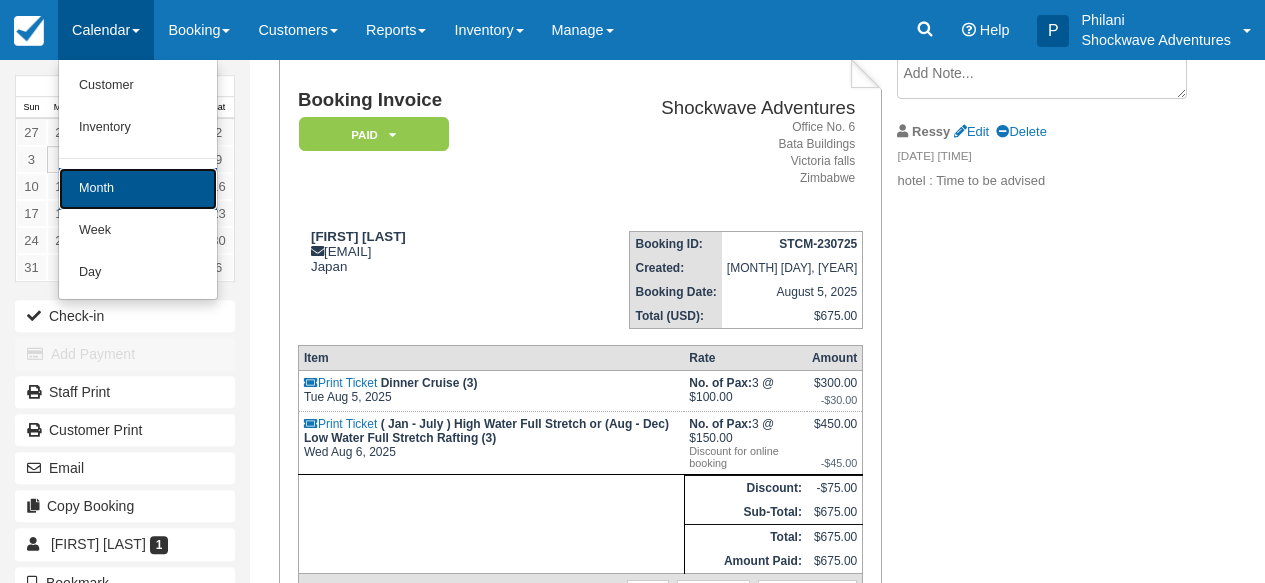 click on "Month" at bounding box center (138, 189) 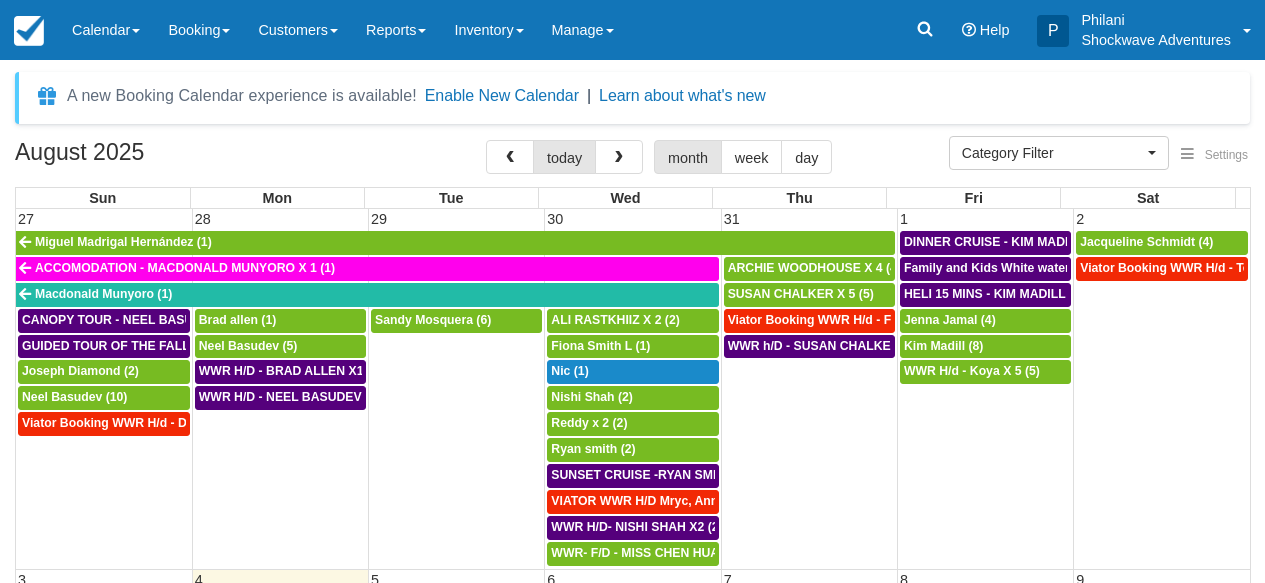 select 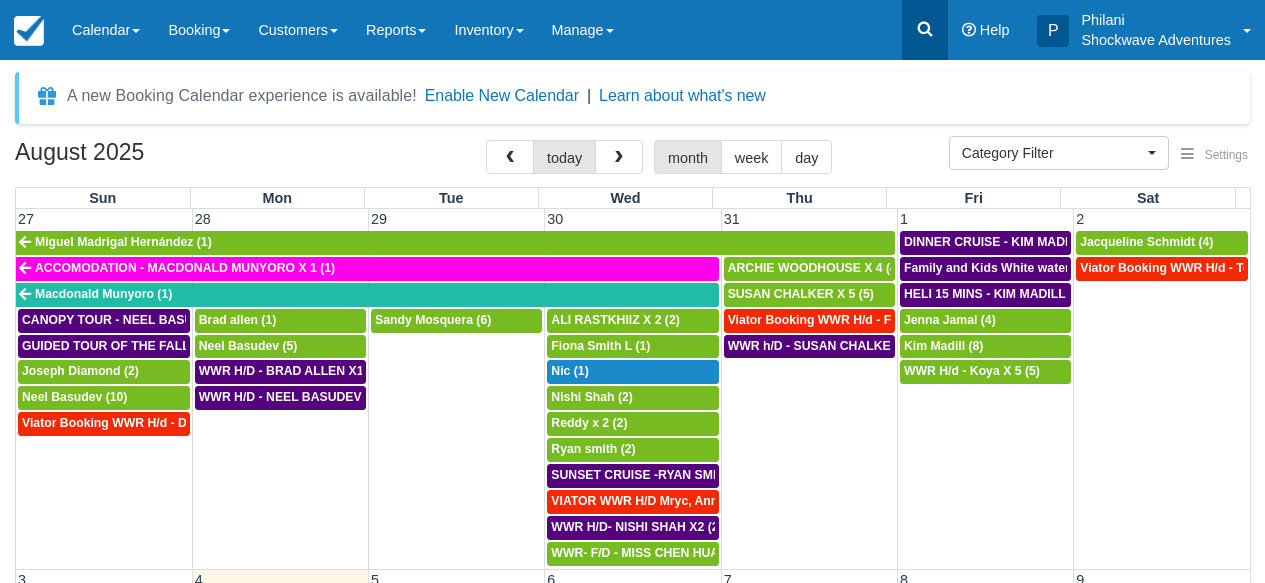 click at bounding box center (925, 30) 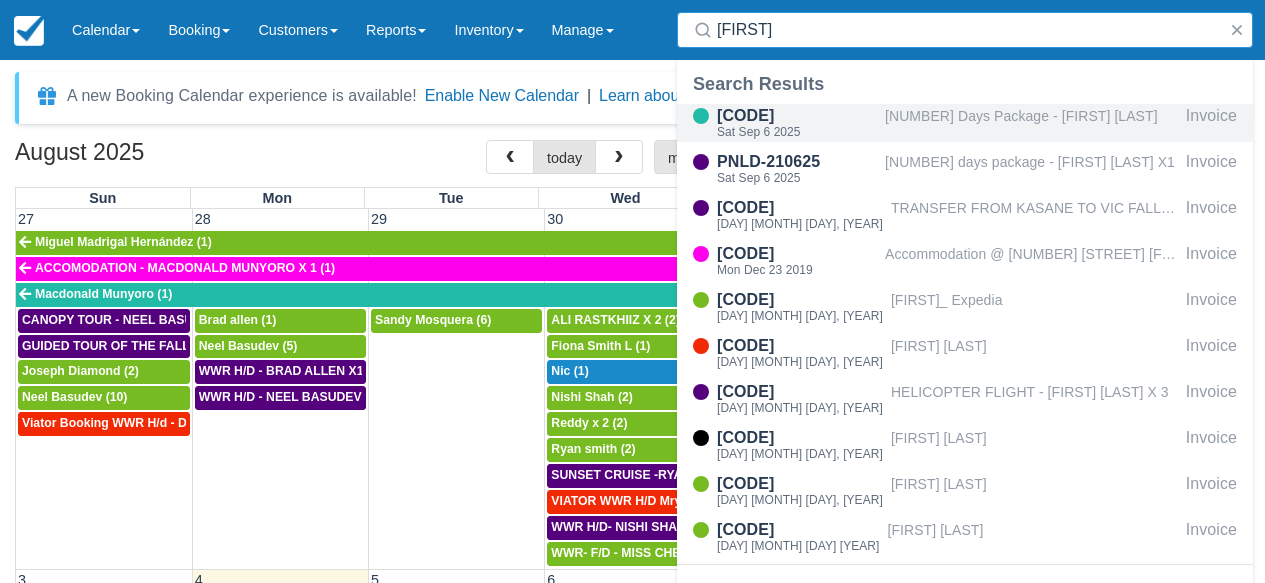 type on "ruth" 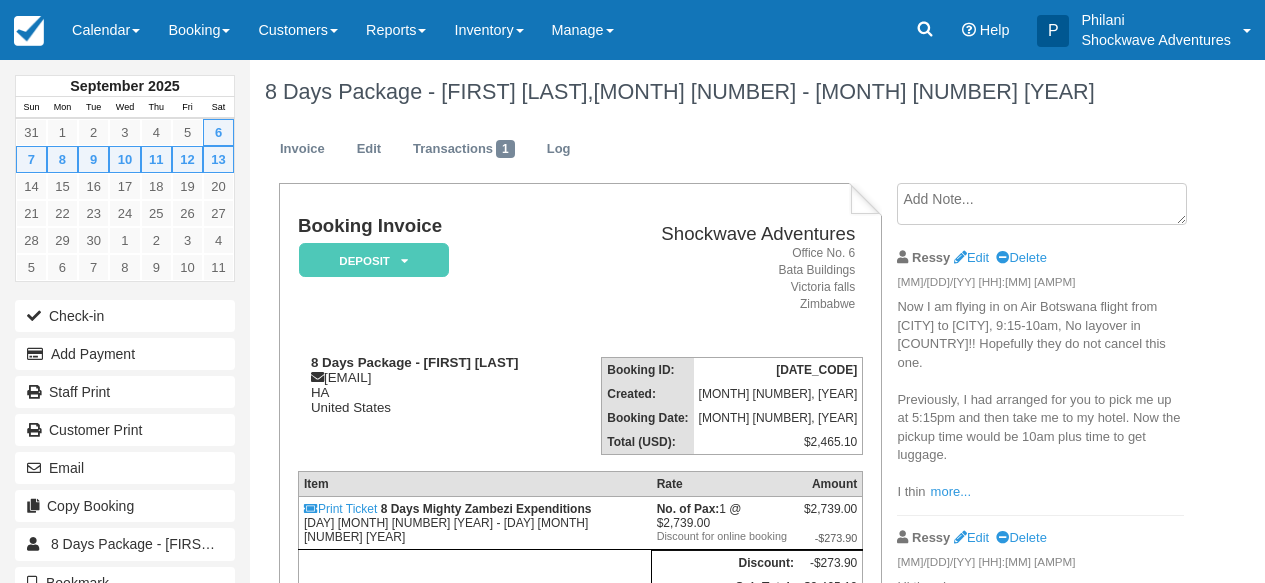 scroll, scrollTop: 0, scrollLeft: 0, axis: both 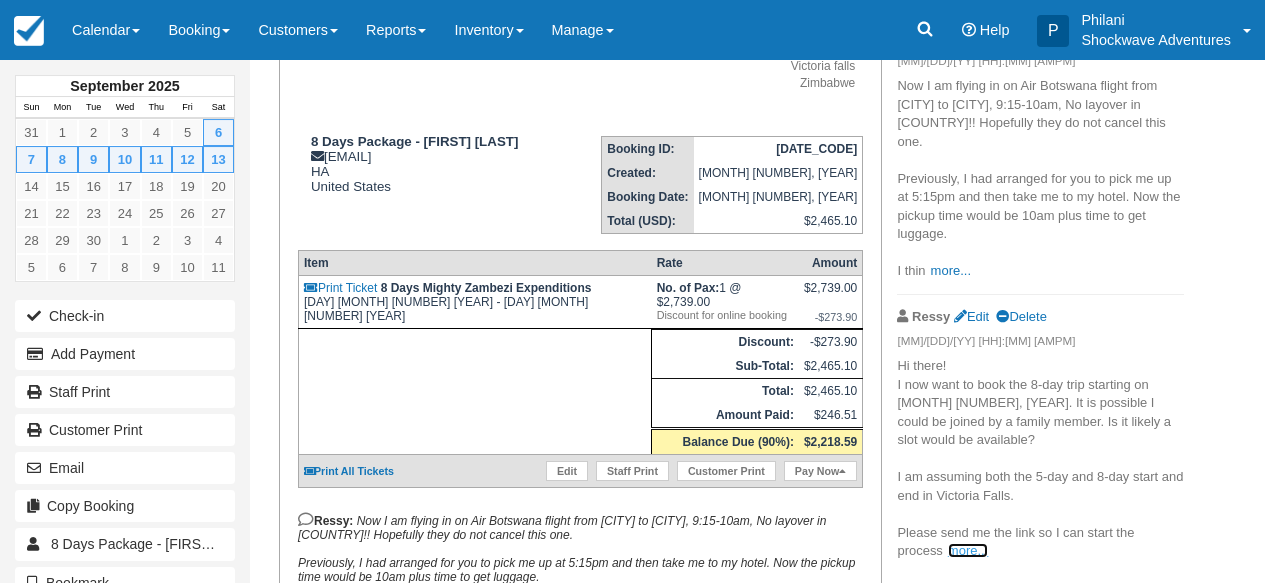 click on "more..." at bounding box center (968, 550) 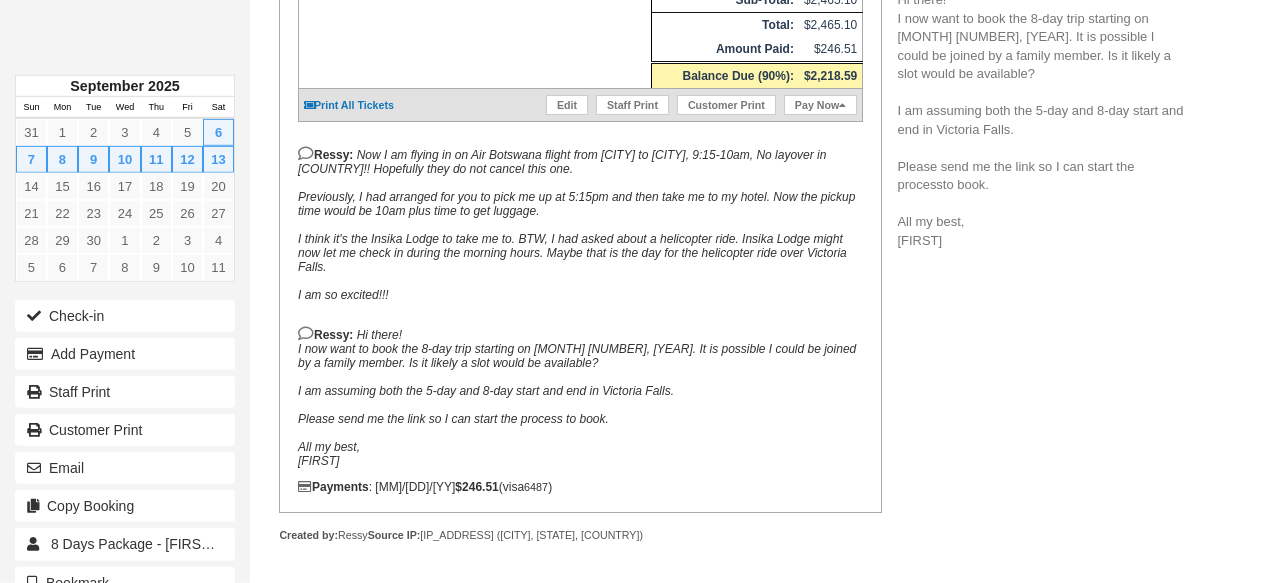 scroll, scrollTop: 591, scrollLeft: 0, axis: vertical 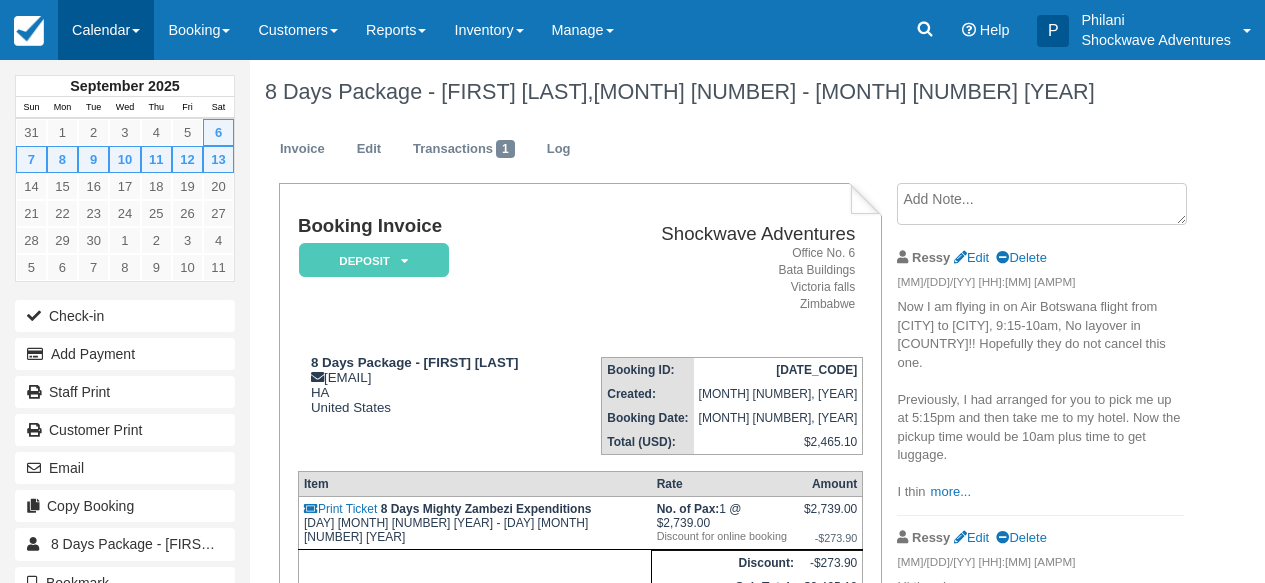click on "Calendar" at bounding box center (106, 30) 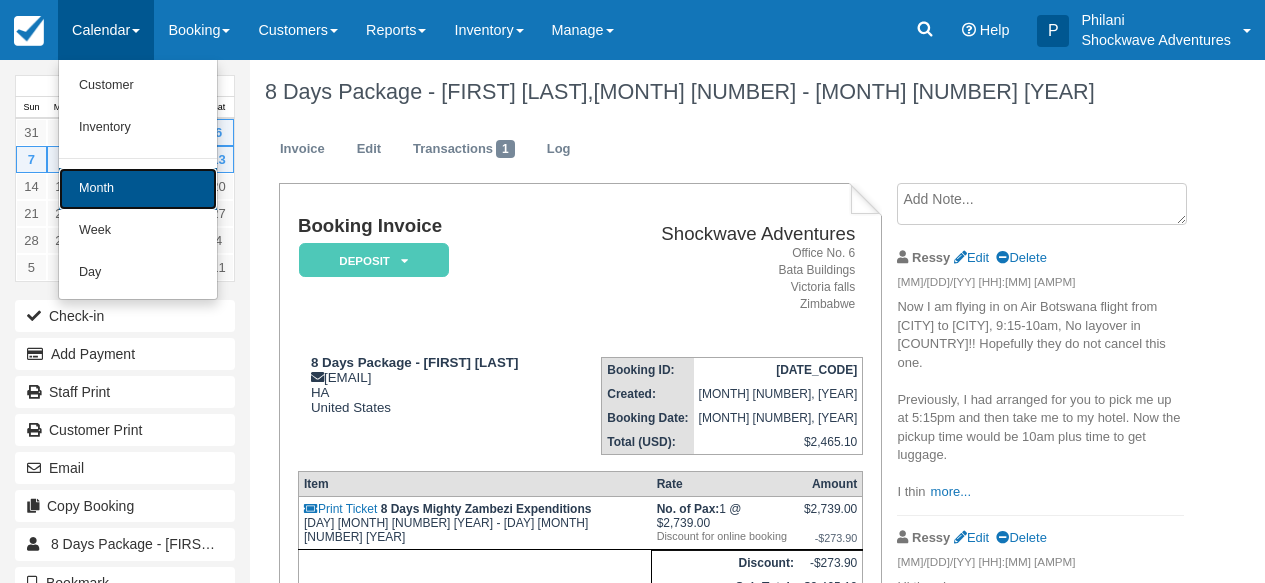 click on "Month" at bounding box center (138, 189) 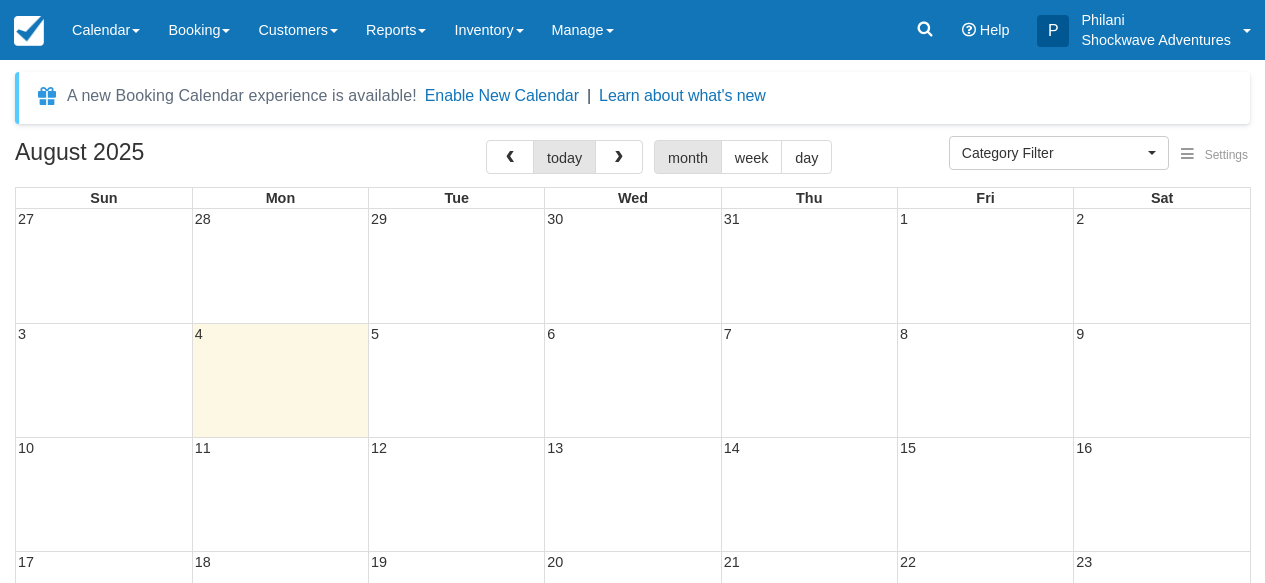 select 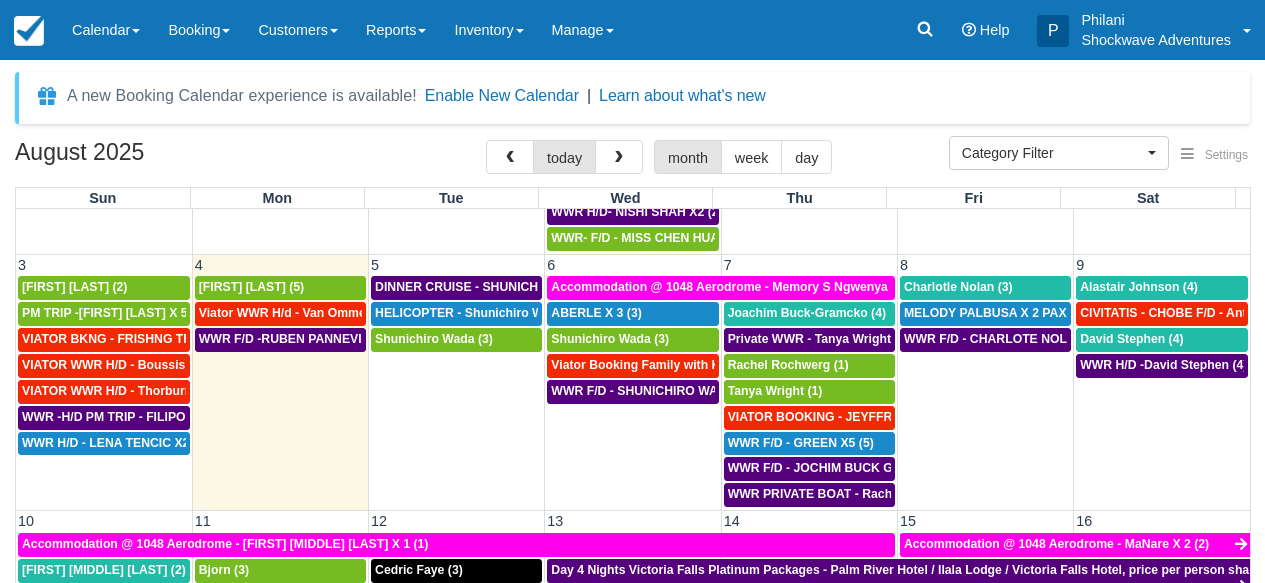 scroll, scrollTop: 318, scrollLeft: 0, axis: vertical 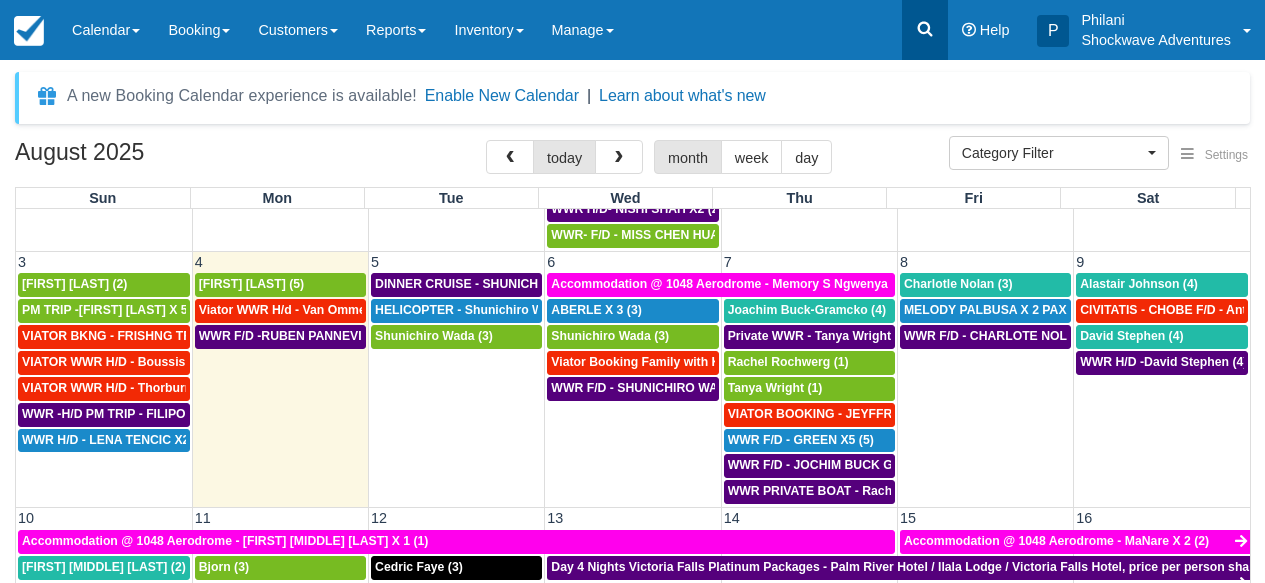 click 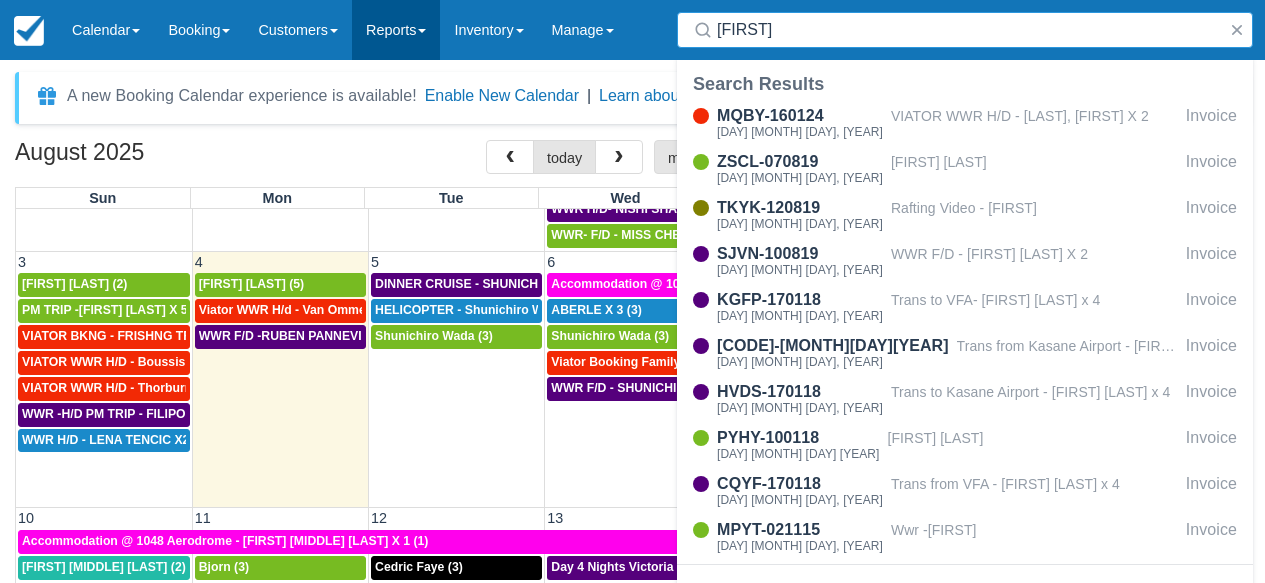 type on "[FIRST]" 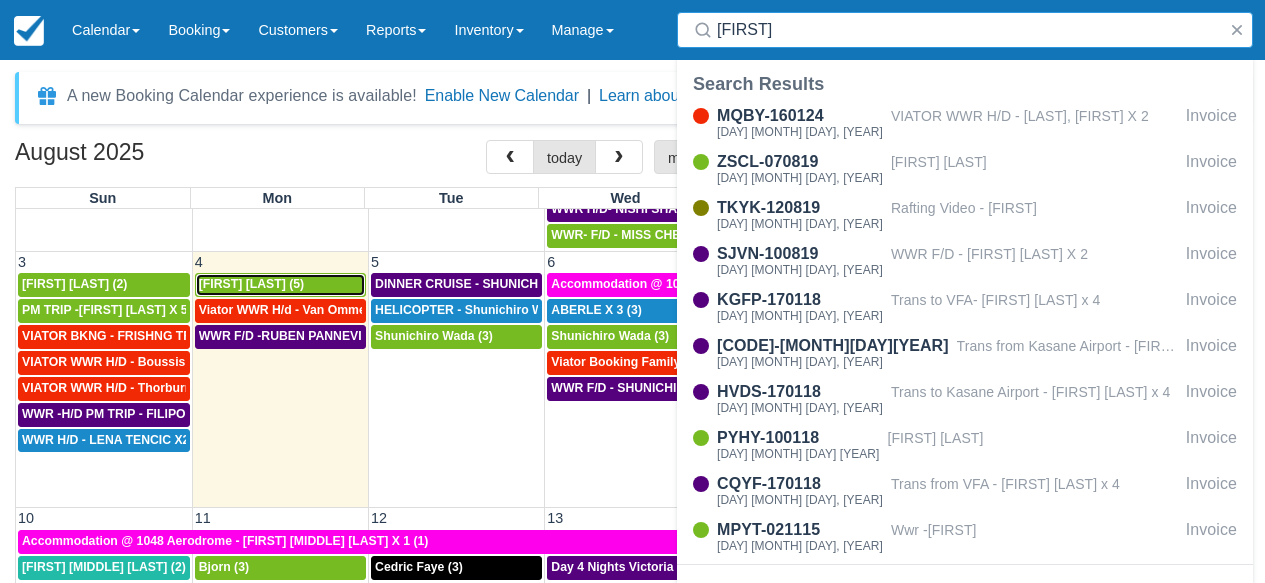 click on "Ruben Pannevis (5)" at bounding box center [251, 284] 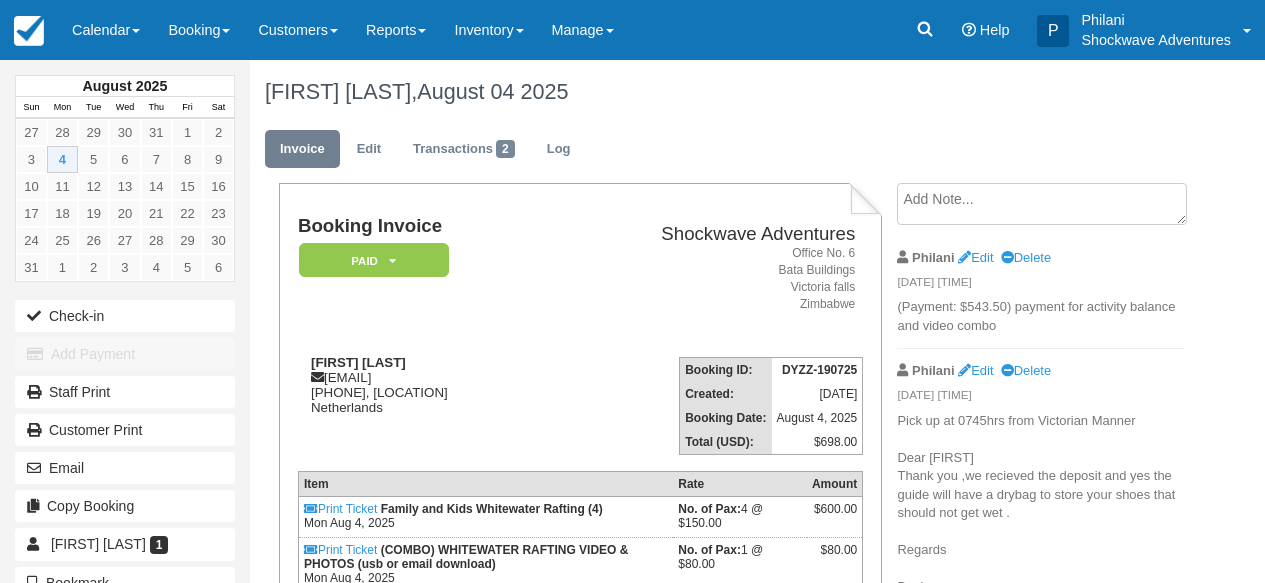 scroll, scrollTop: 0, scrollLeft: 0, axis: both 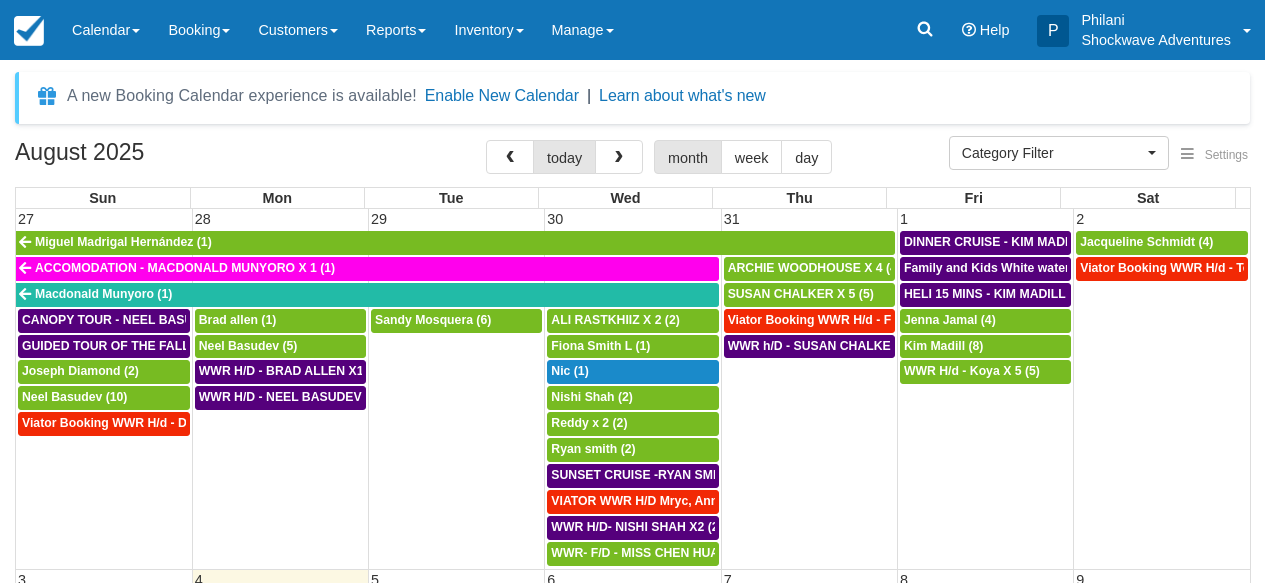 select 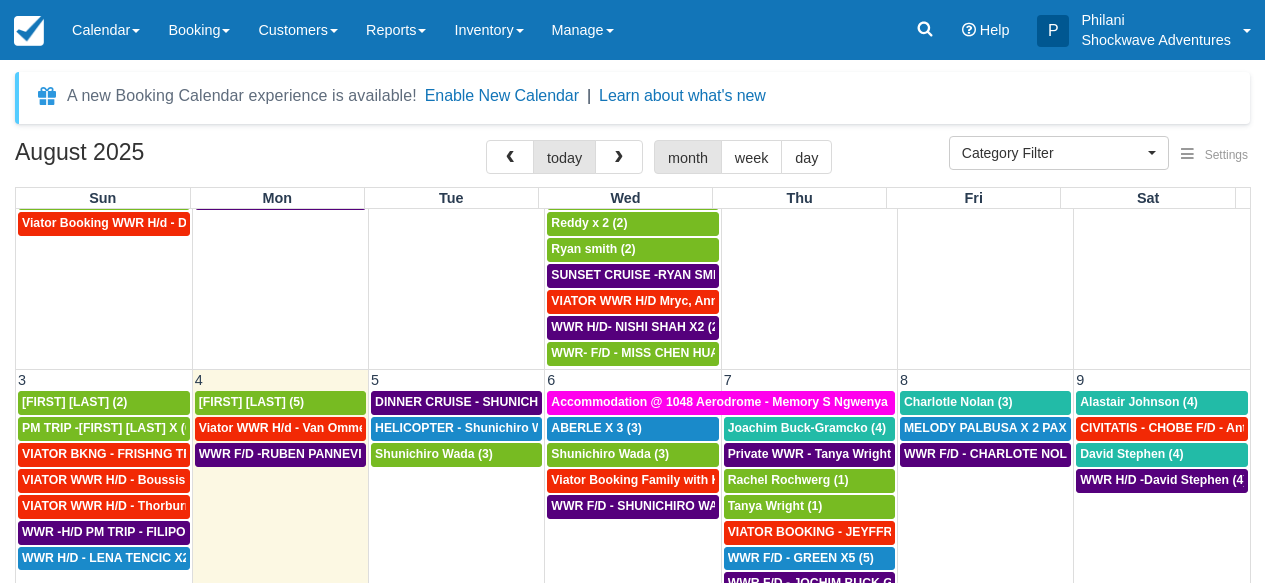scroll, scrollTop: 308, scrollLeft: 0, axis: vertical 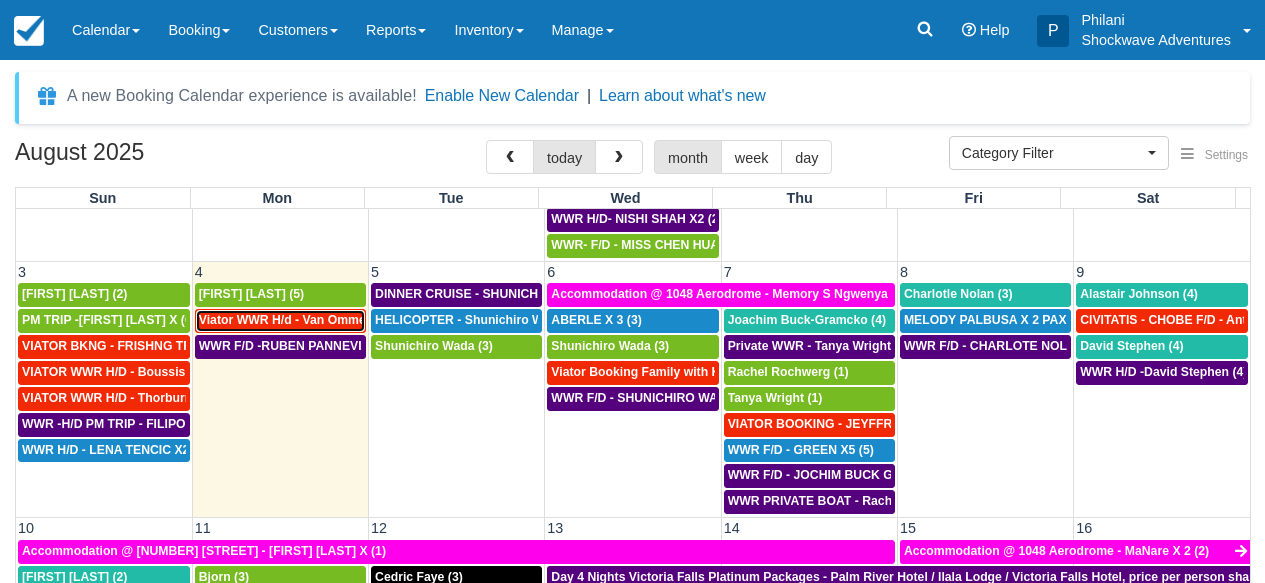 click on "Viator WWR H/d - Van Ommeren Nick  X 4 (4)" at bounding box center (326, 320) 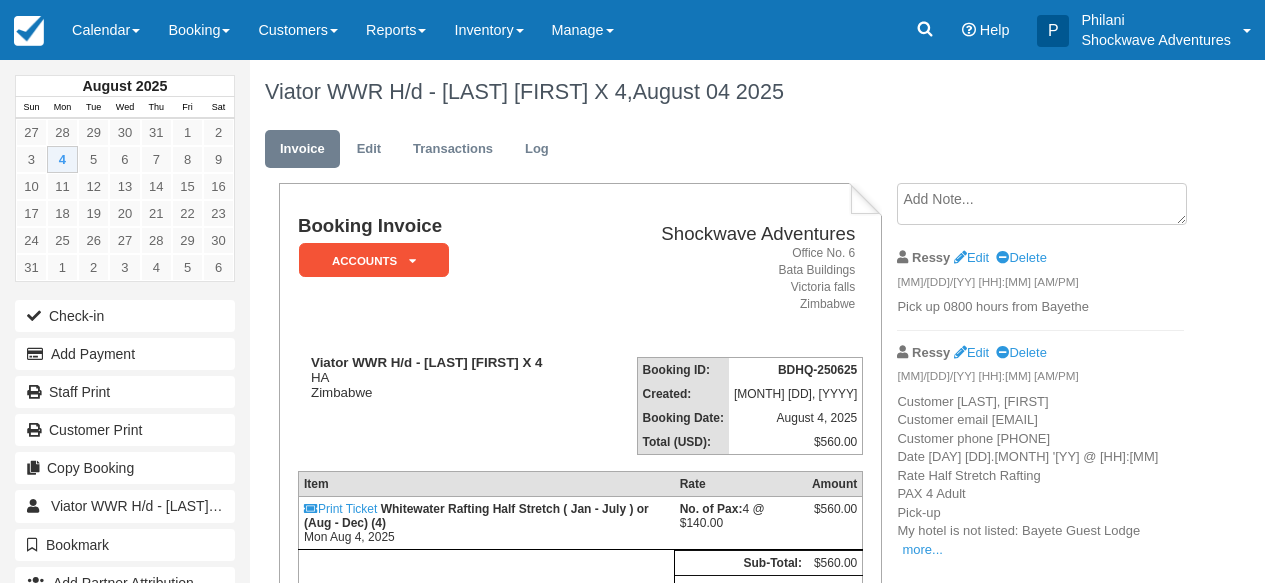 scroll, scrollTop: 0, scrollLeft: 0, axis: both 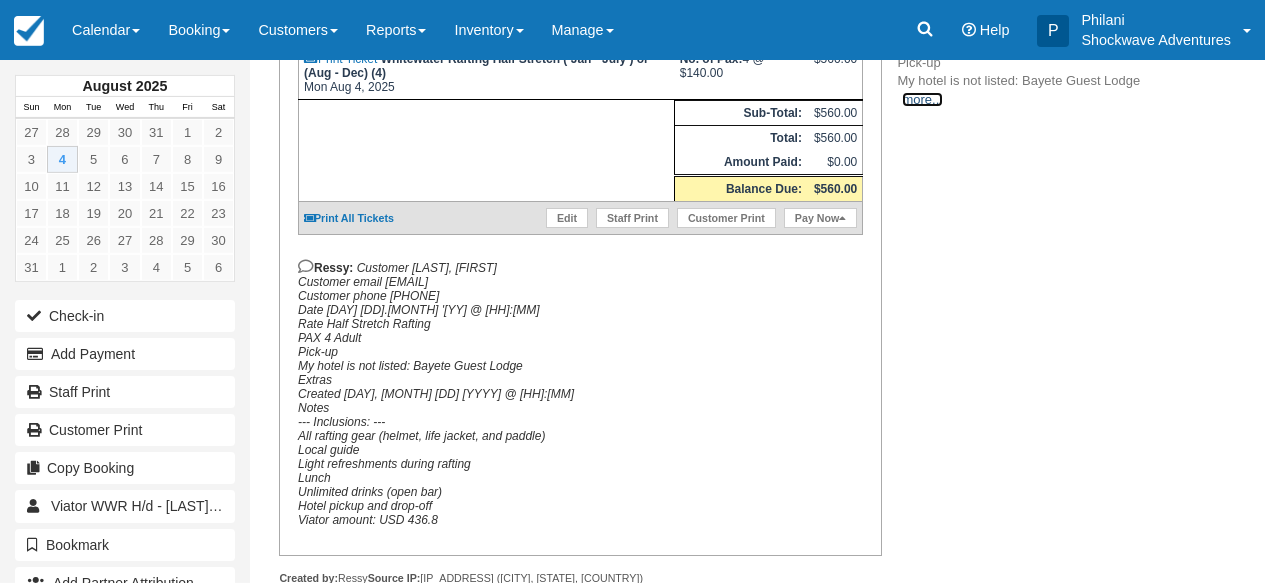 click on "more..." at bounding box center [922, 99] 